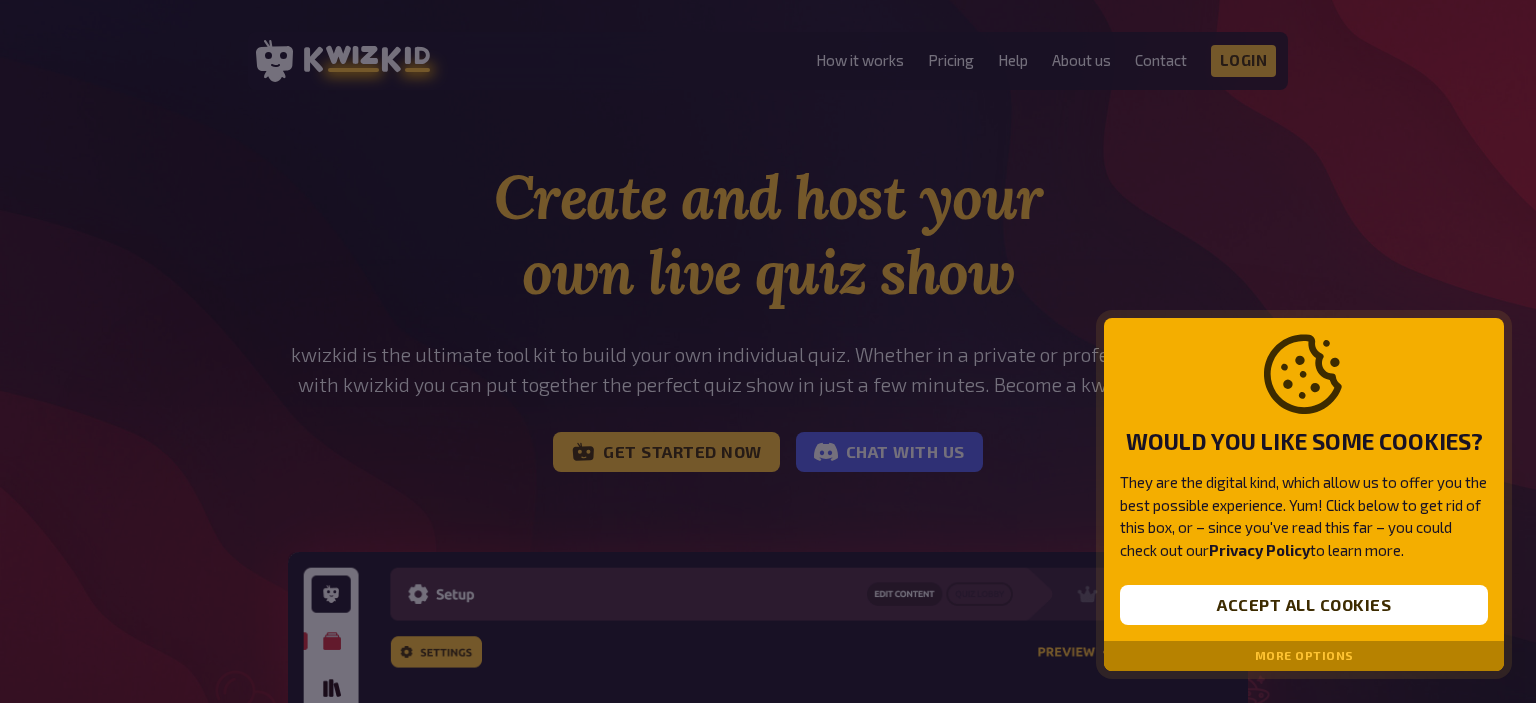 scroll, scrollTop: 0, scrollLeft: 0, axis: both 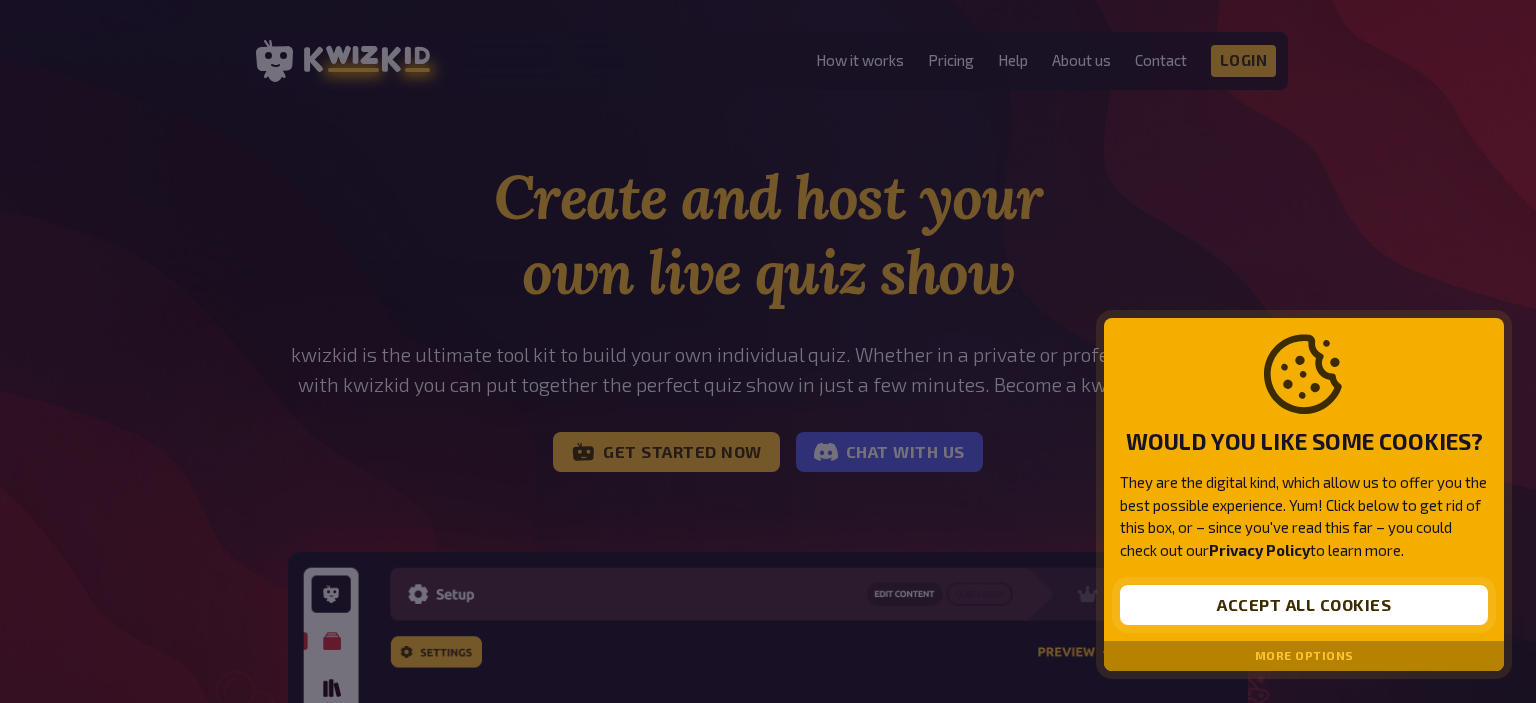 click on "Accept all cookies" at bounding box center [1304, 605] 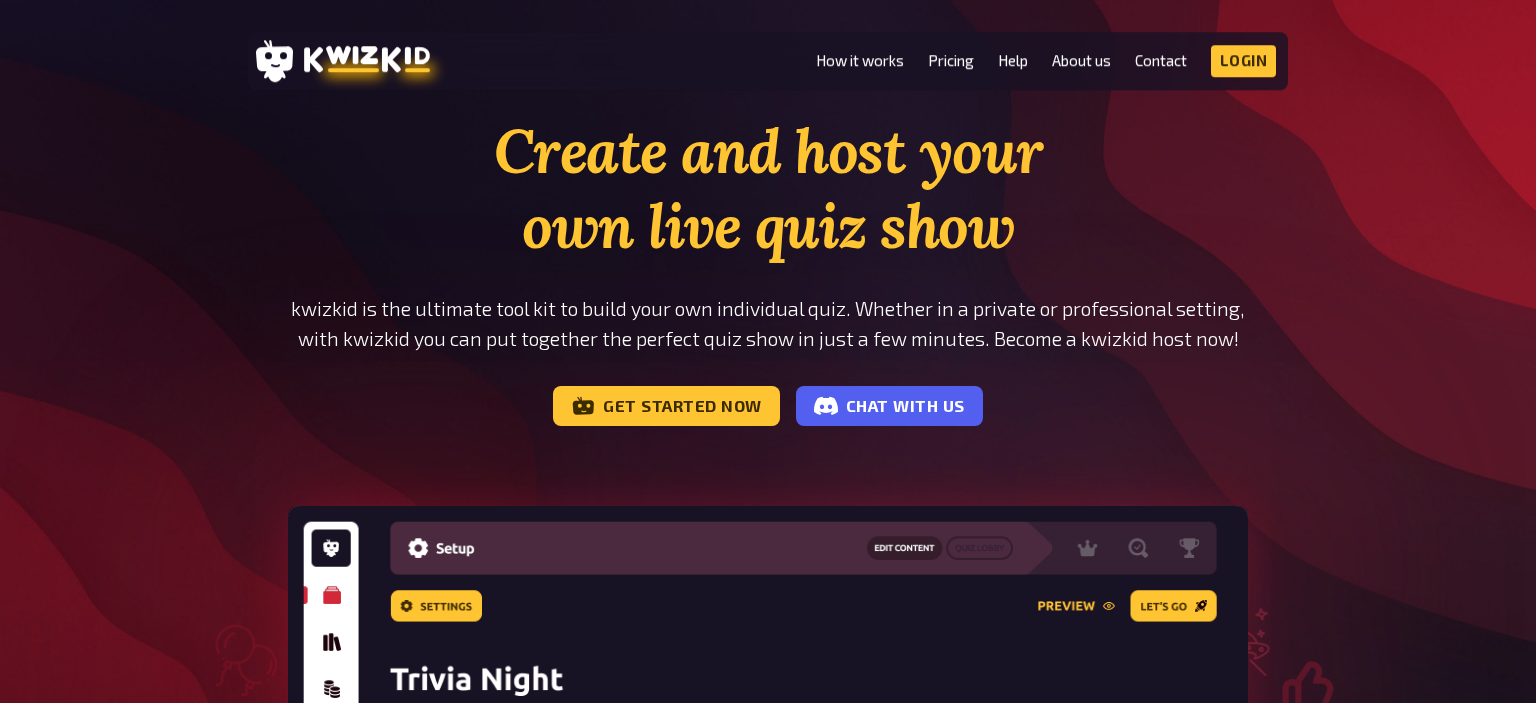 scroll, scrollTop: 36, scrollLeft: 0, axis: vertical 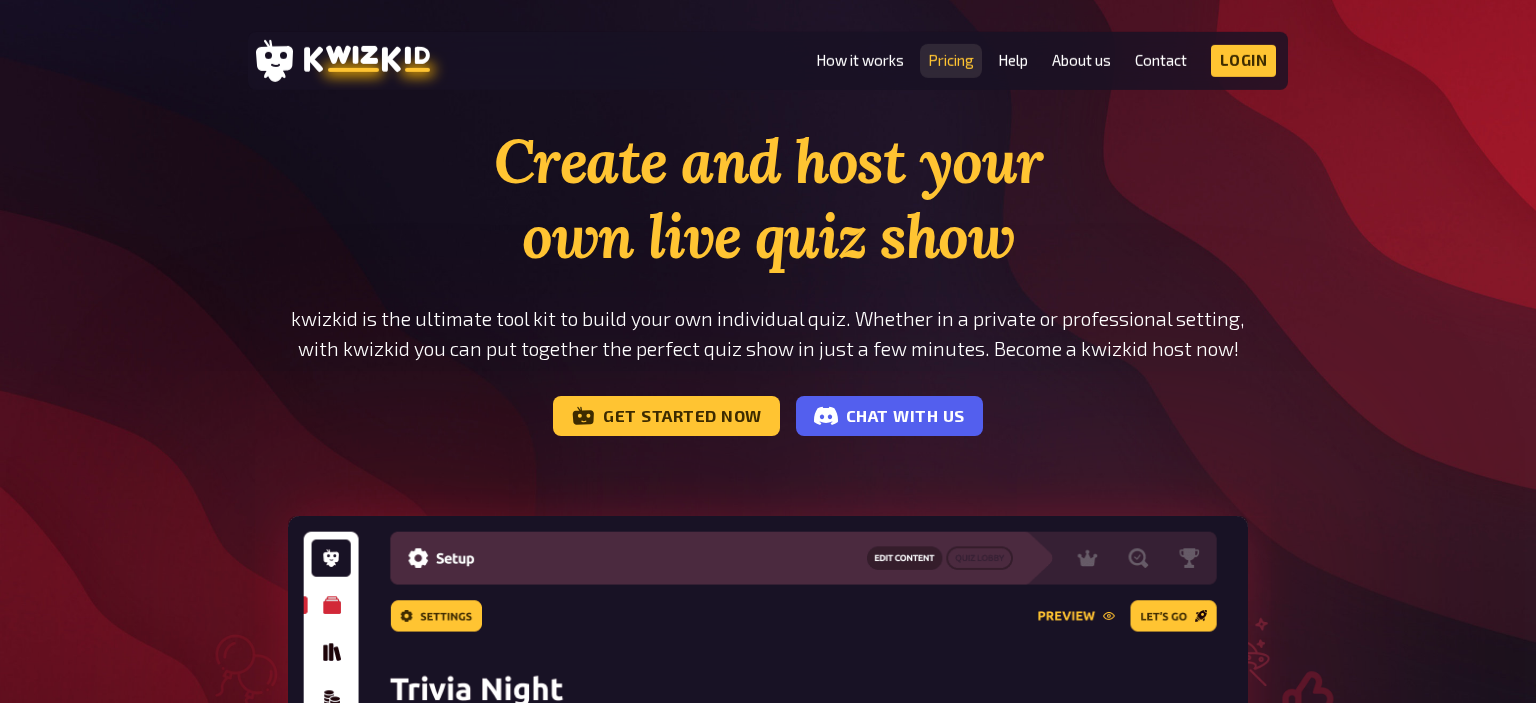click on "Pricing" at bounding box center [951, 60] 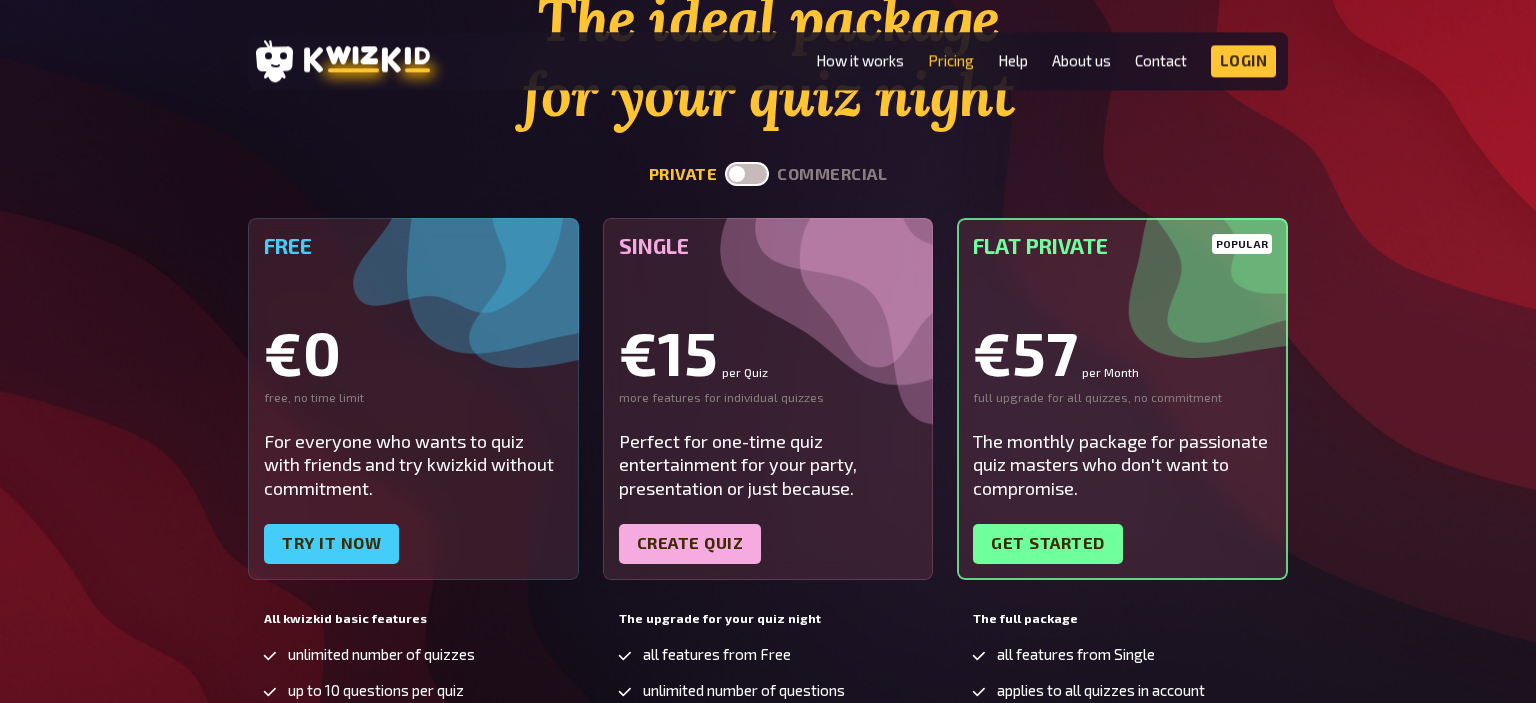 scroll, scrollTop: 156, scrollLeft: 0, axis: vertical 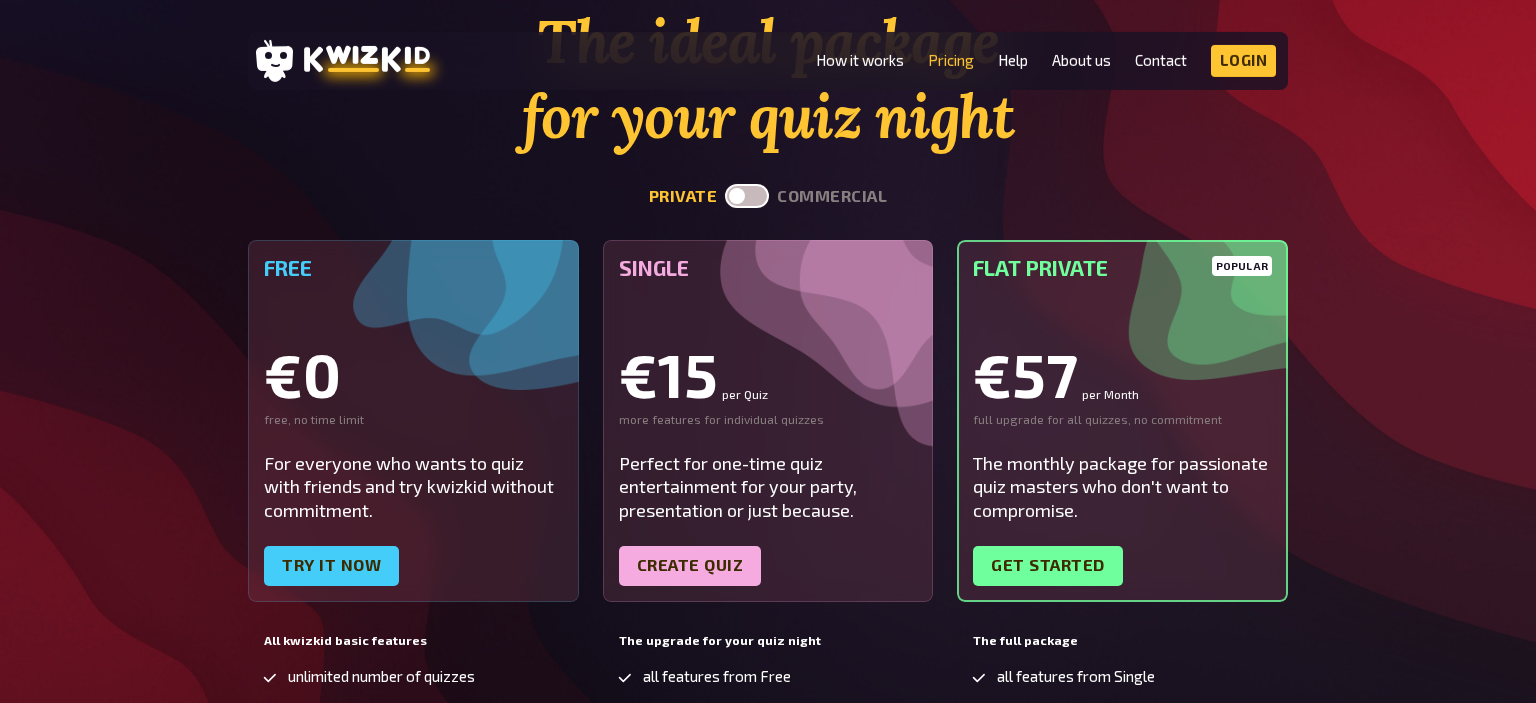 click at bounding box center [747, 196] 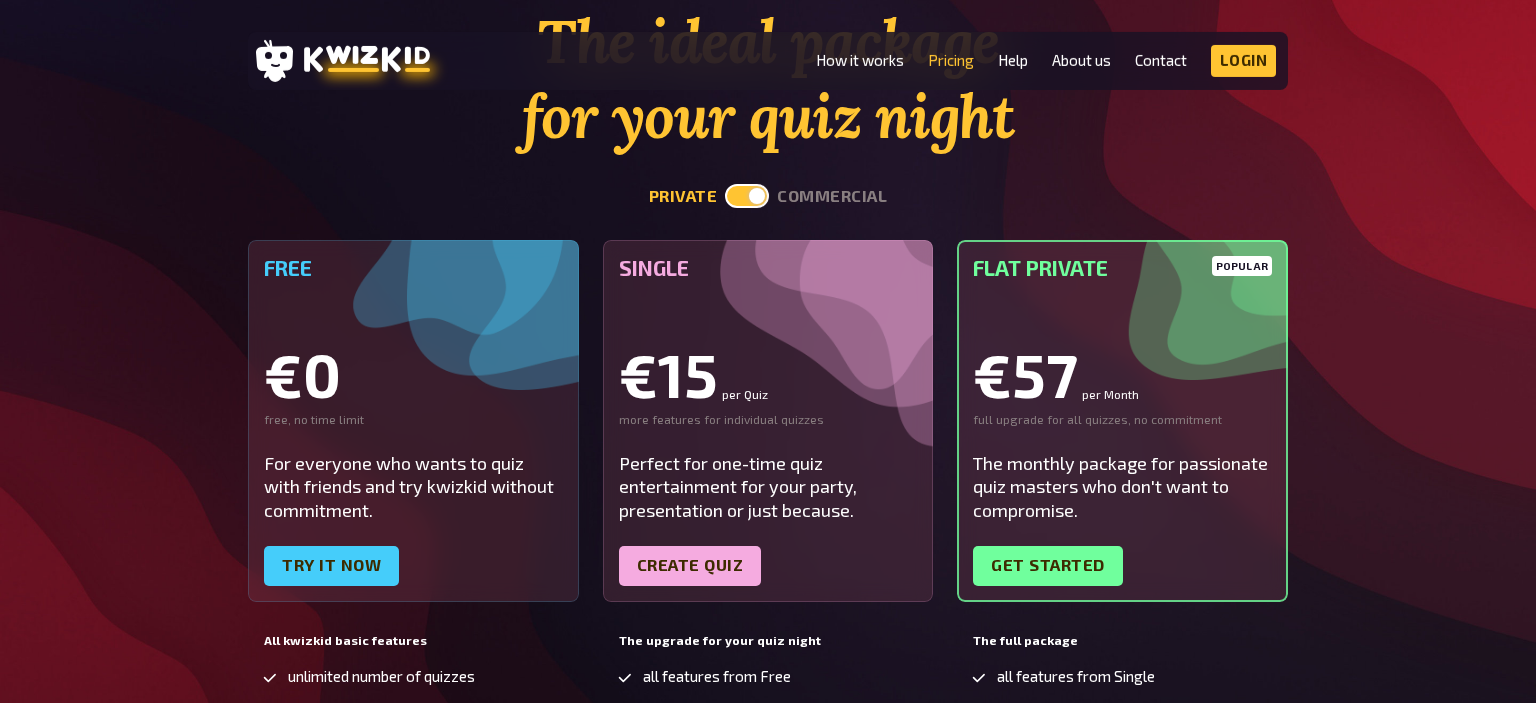 checkbox on "true" 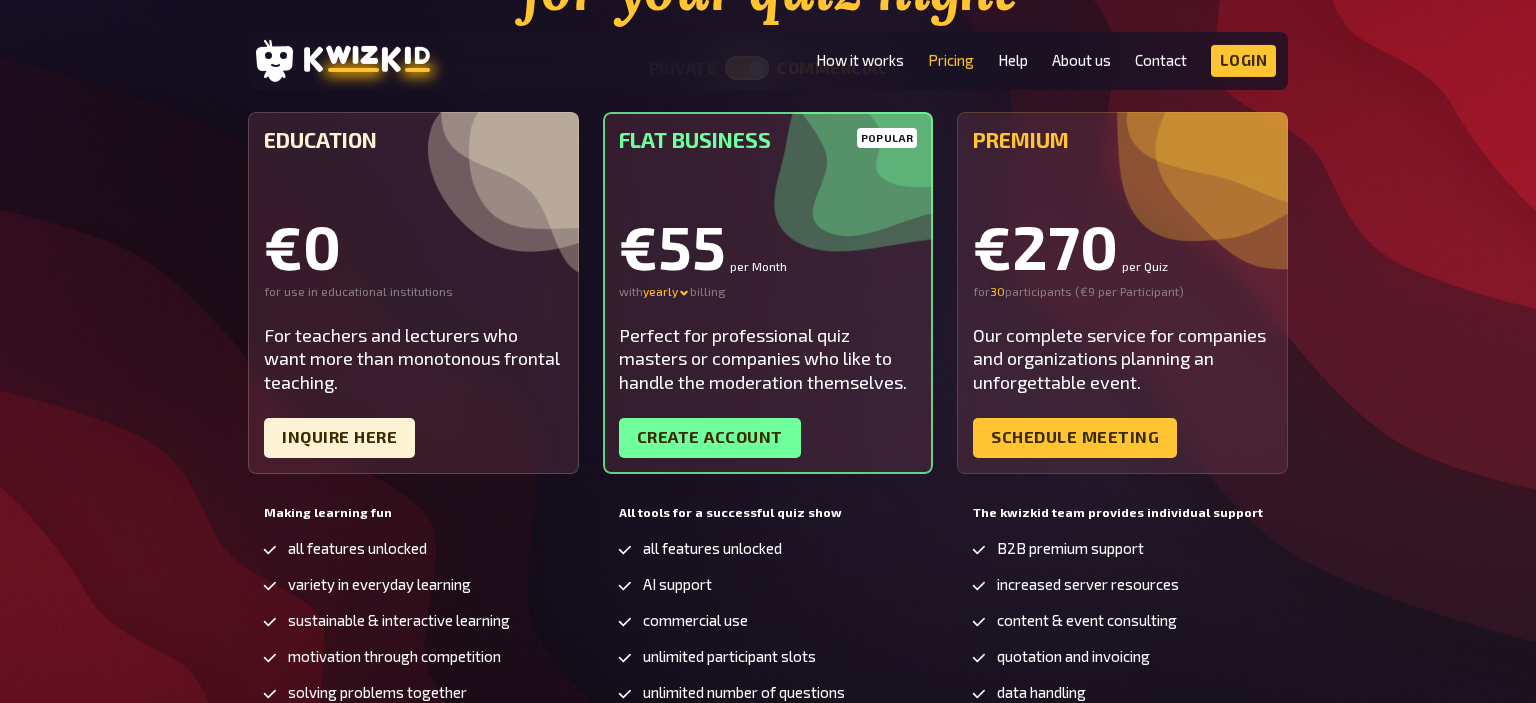 scroll, scrollTop: 257, scrollLeft: 0, axis: vertical 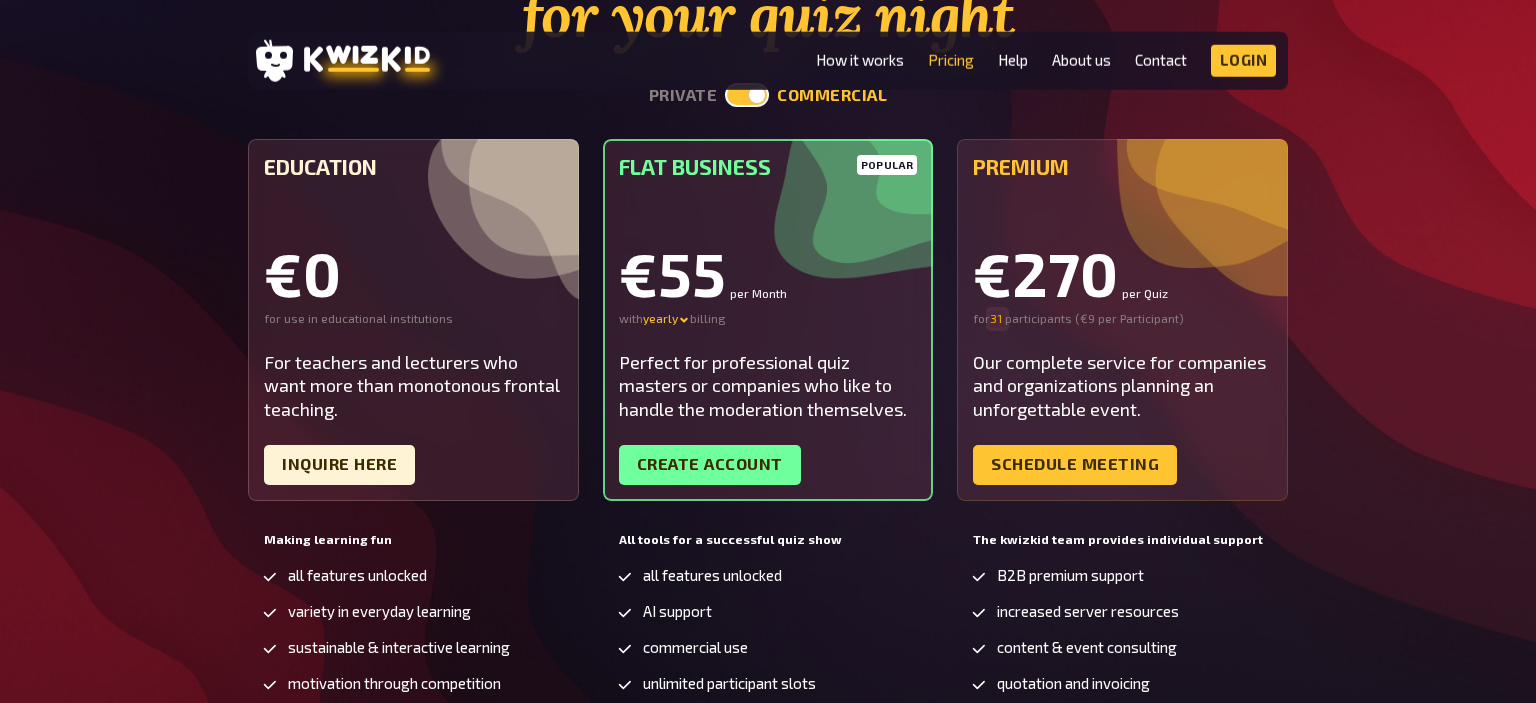 click on "31" at bounding box center (997, 319) 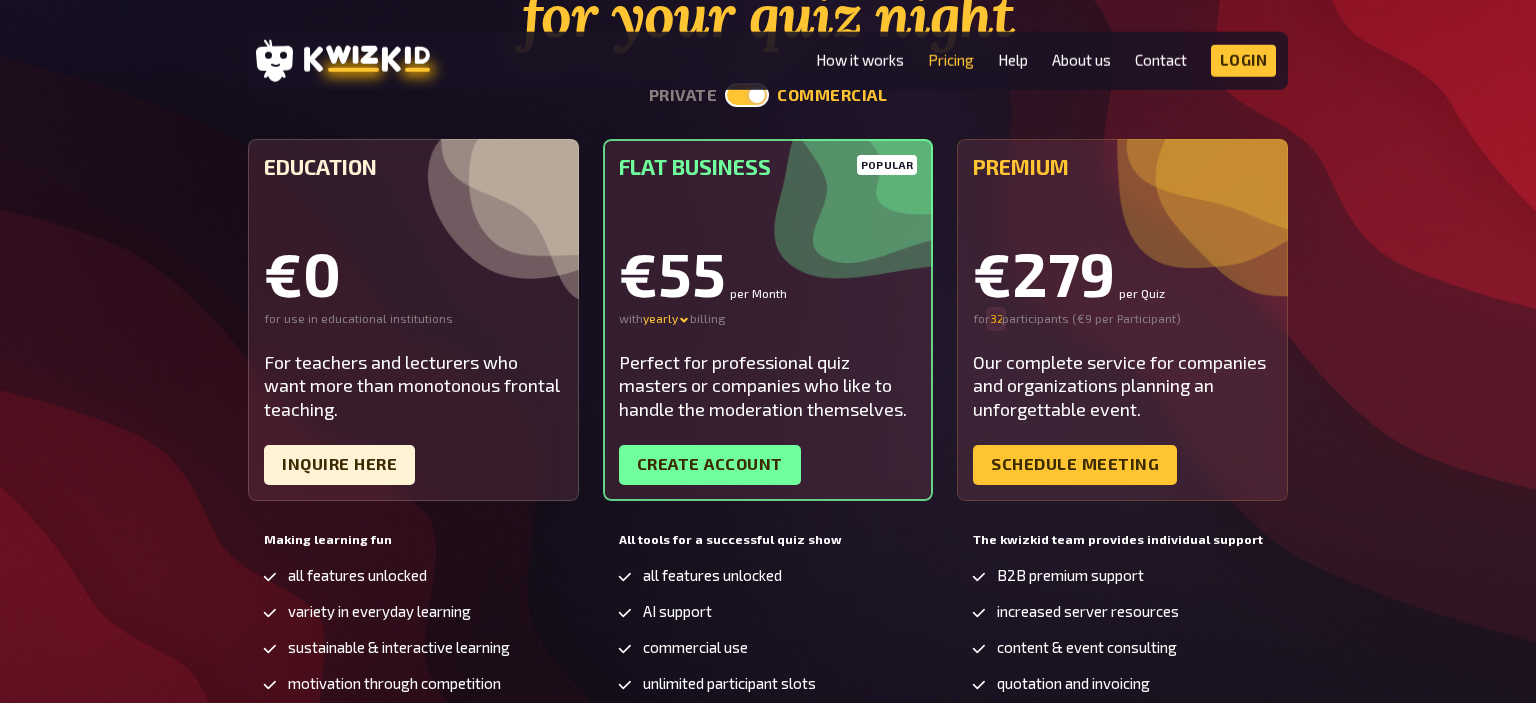 click on "32" at bounding box center [996, 319] 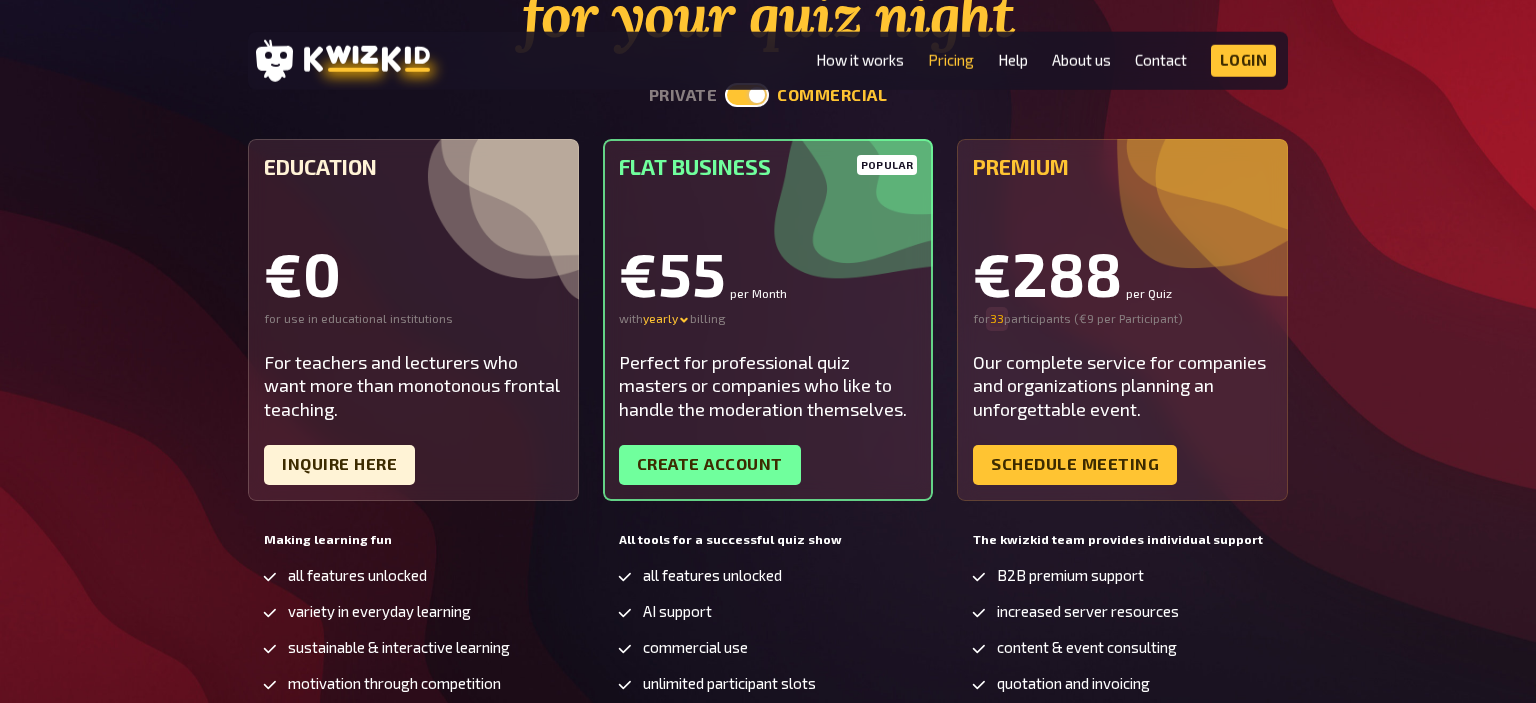 click on "33" at bounding box center (997, 319) 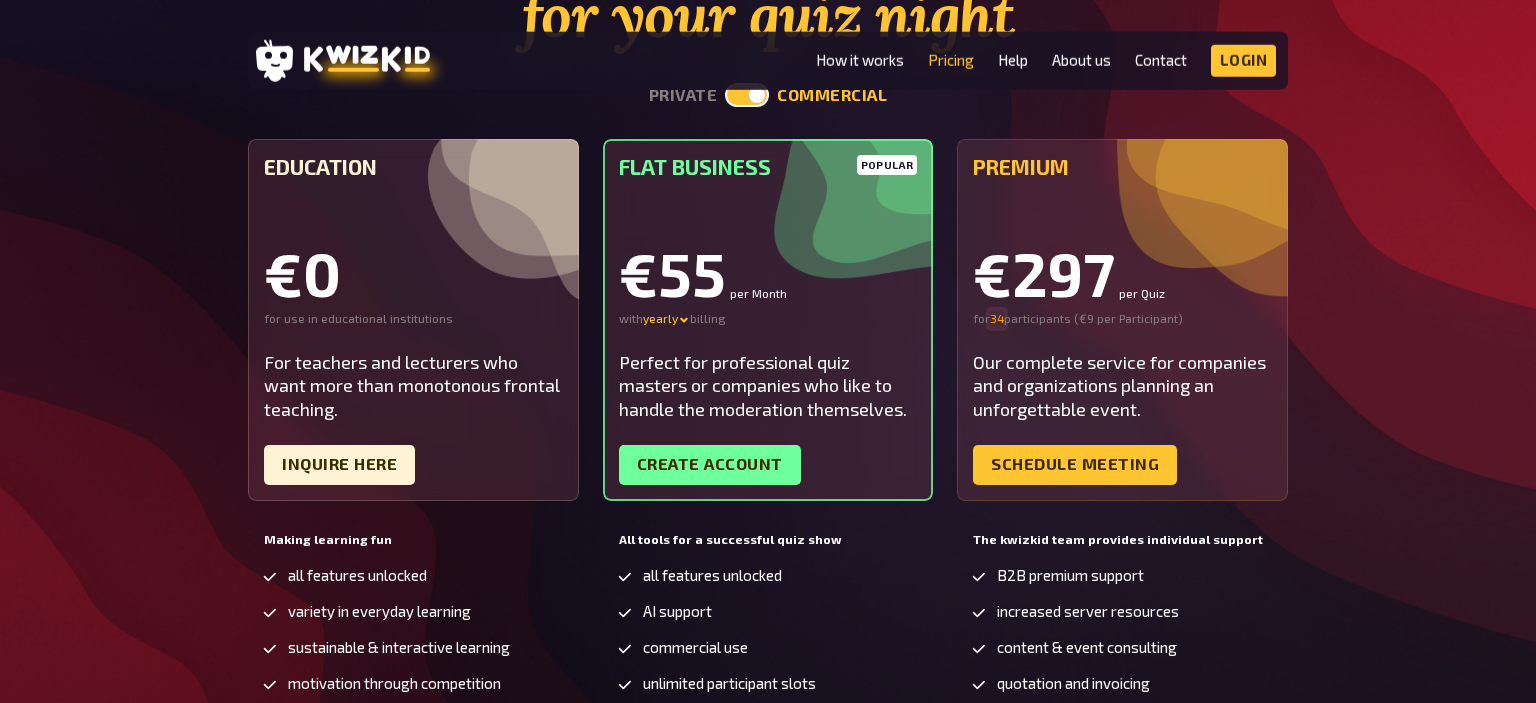 click on "34" at bounding box center [997, 319] 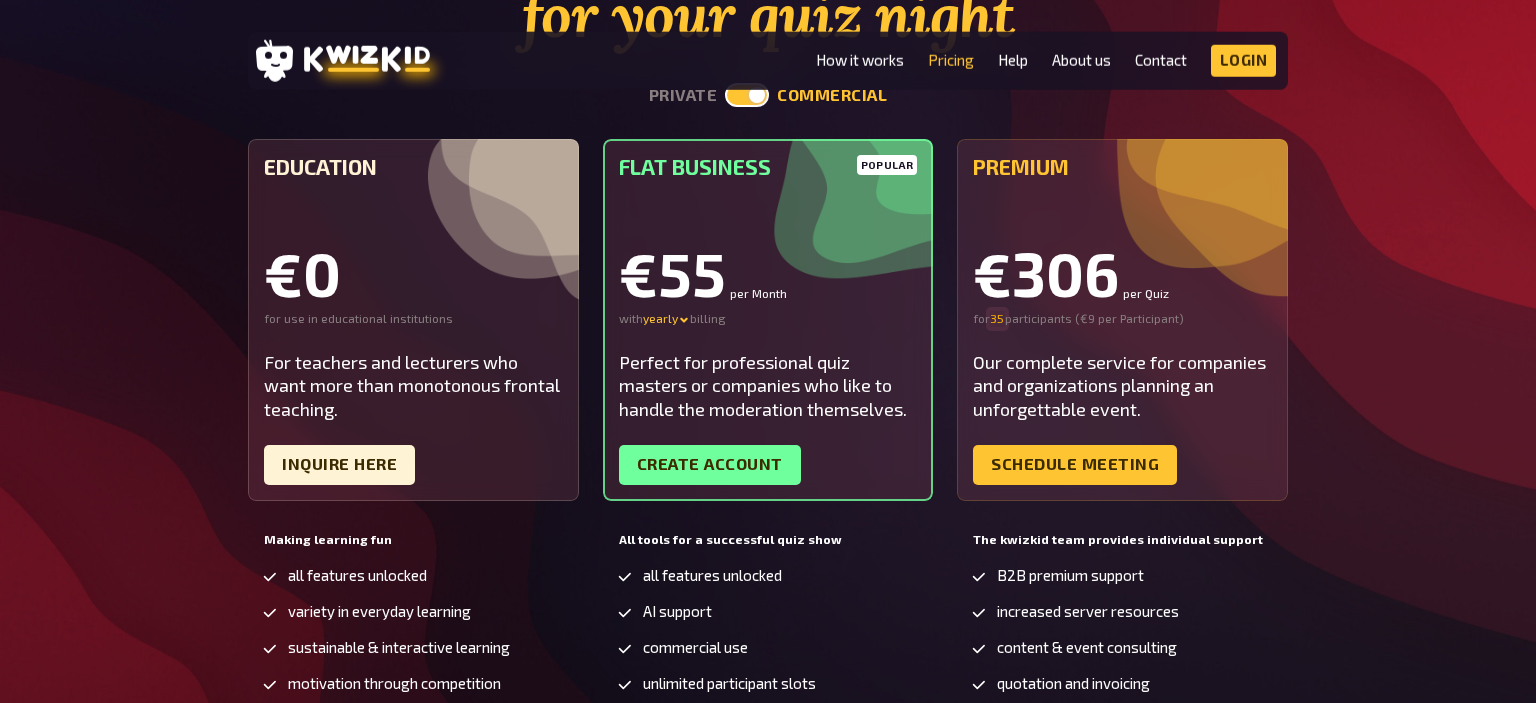 click on "35" at bounding box center [997, 319] 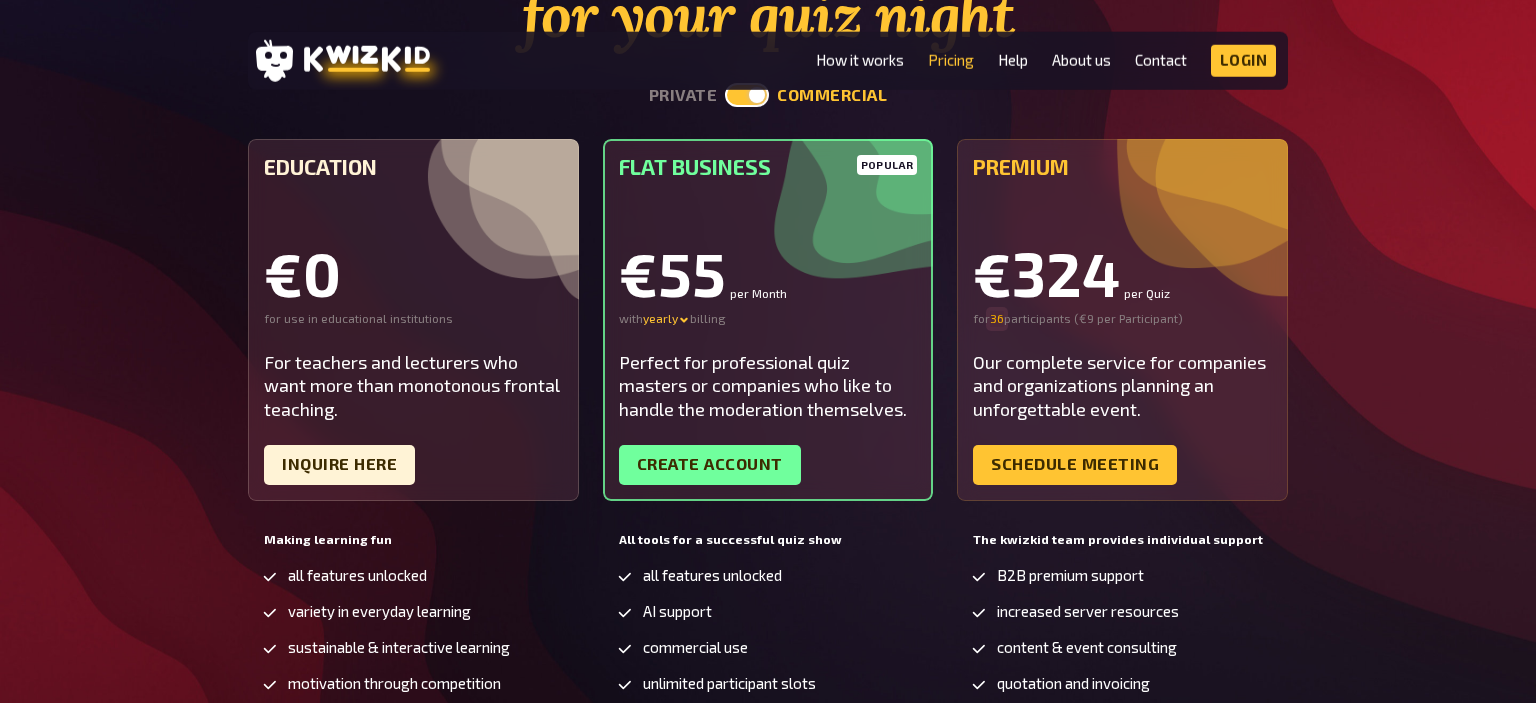 click on "36" at bounding box center (997, 319) 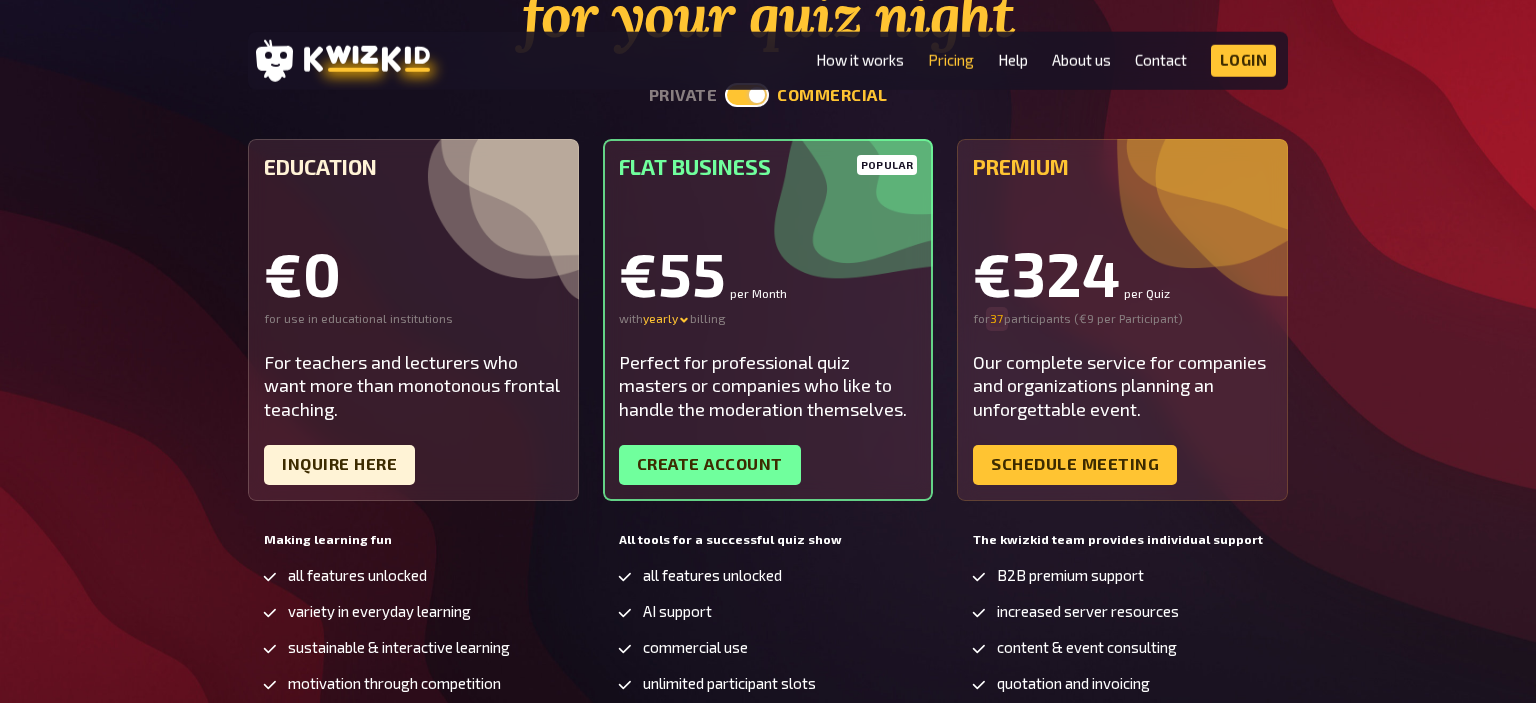 click on "37" at bounding box center [997, 319] 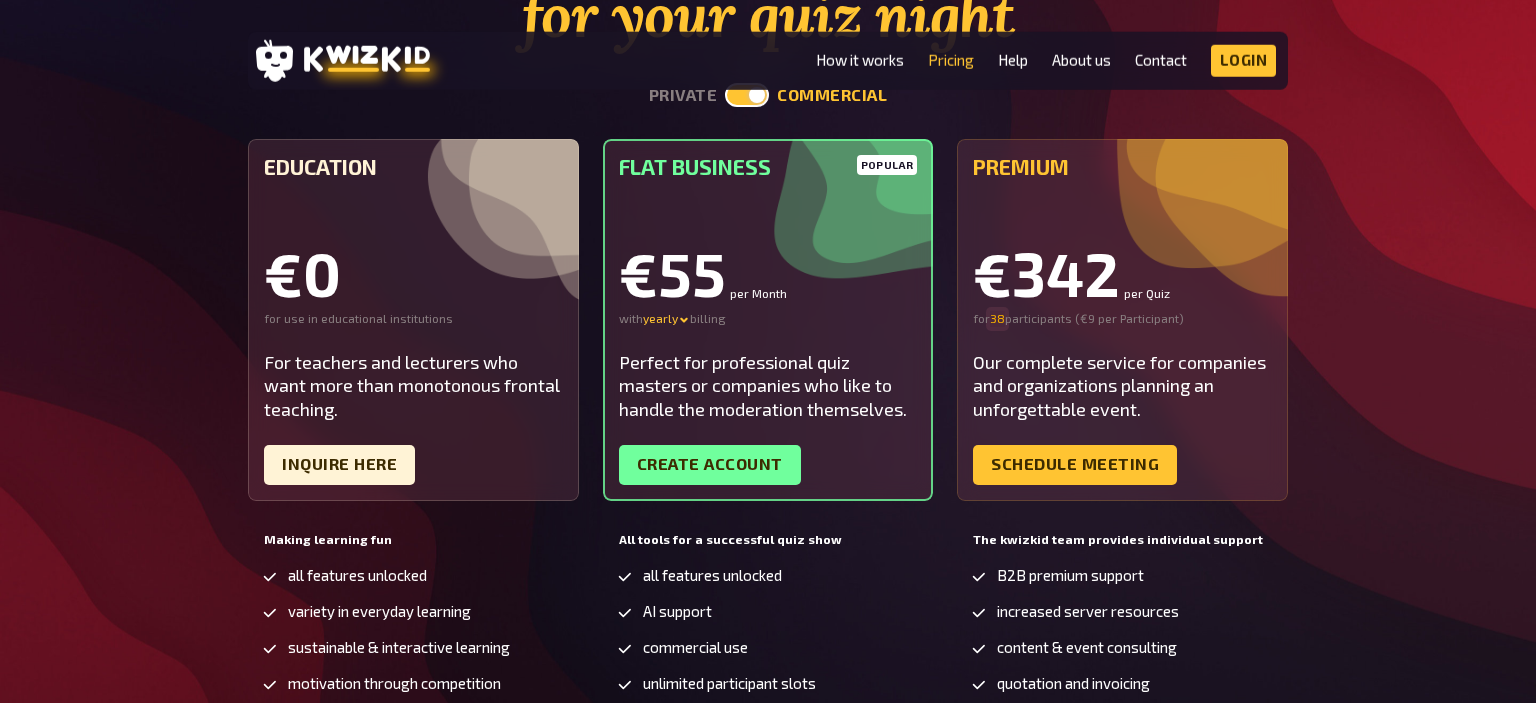 click on "38" at bounding box center (997, 319) 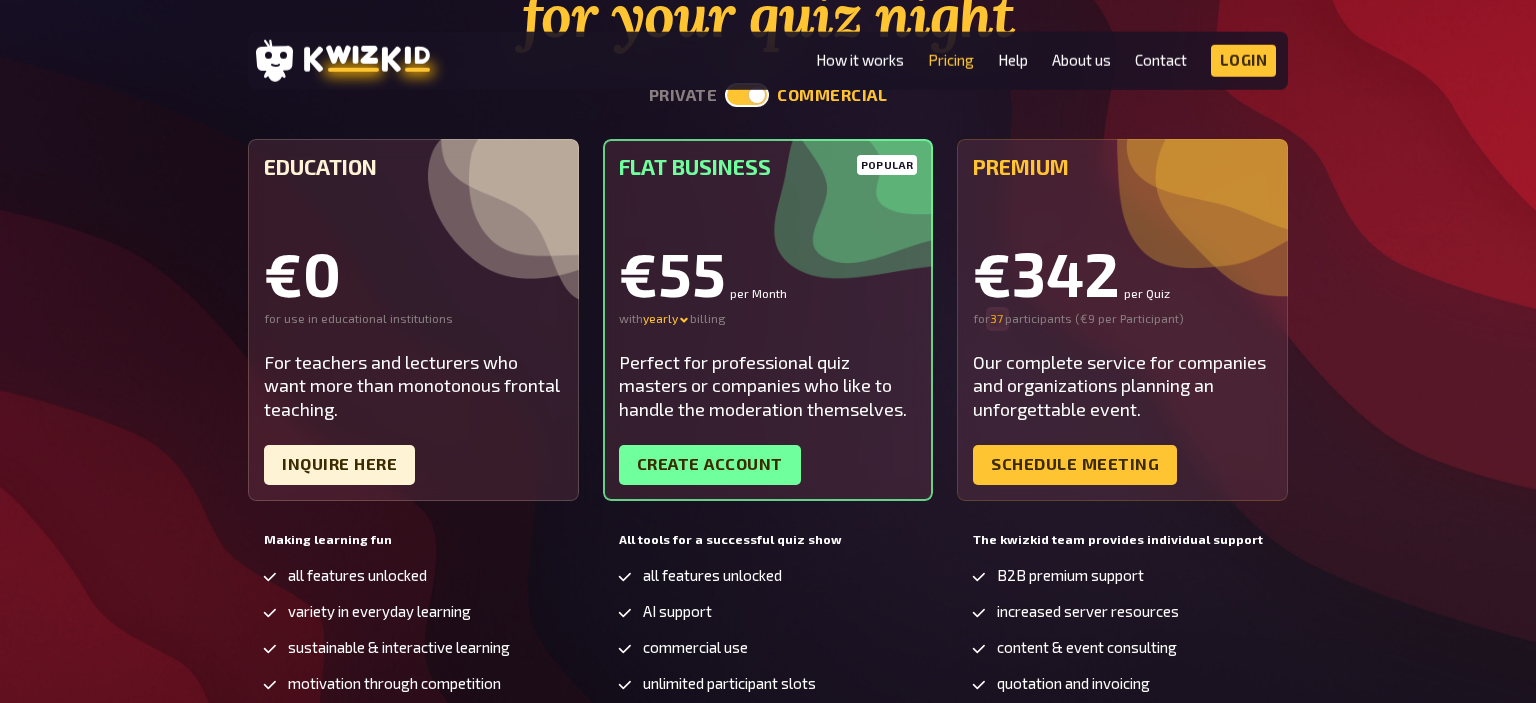 click on "37" at bounding box center [997, 319] 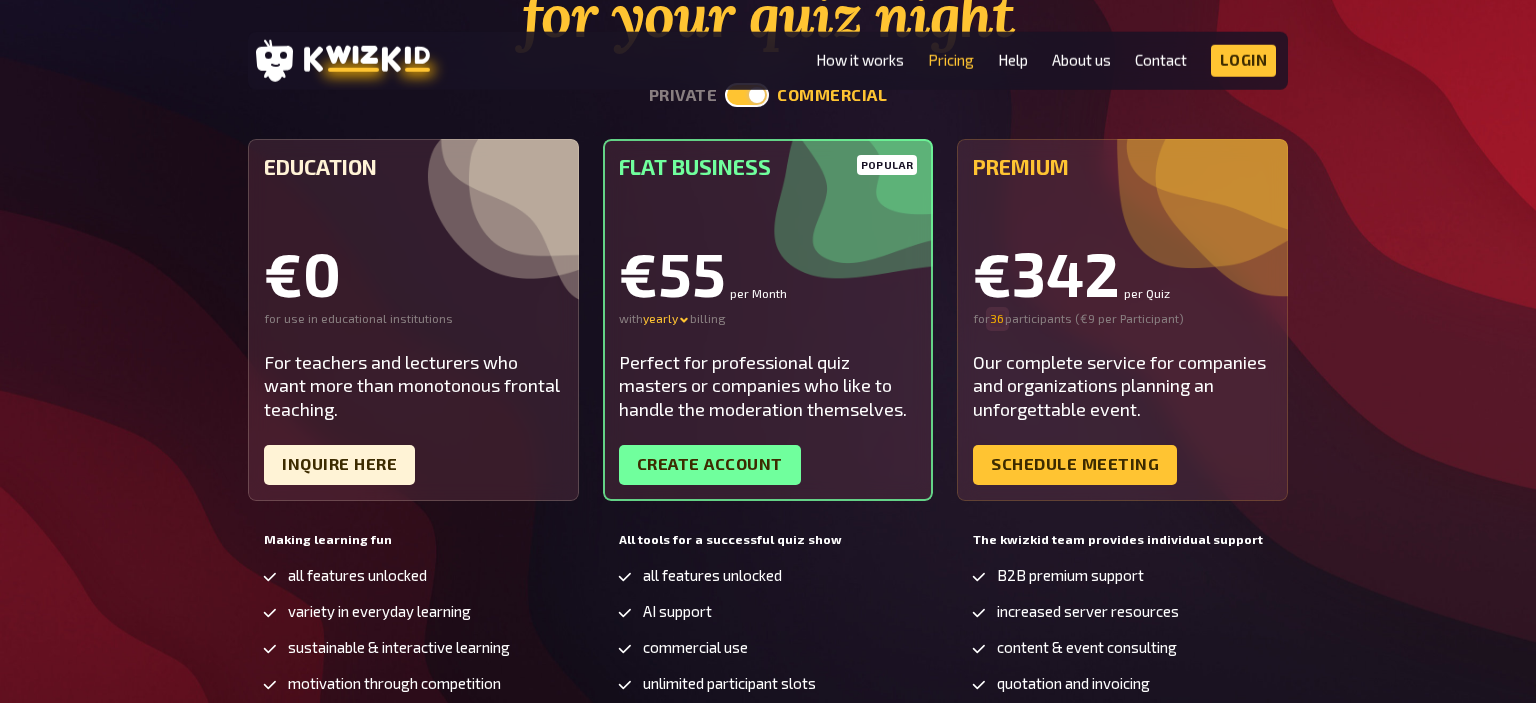 click on "36" at bounding box center (997, 319) 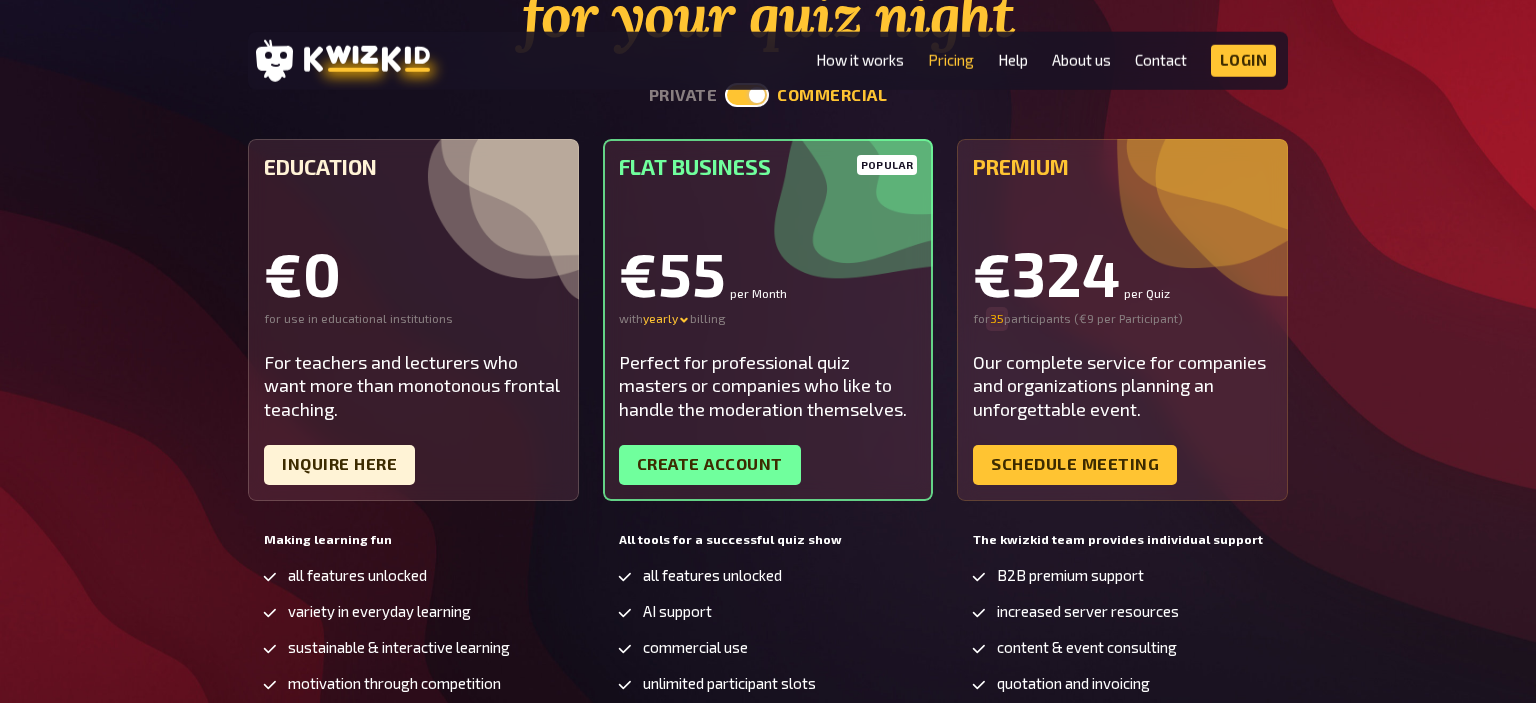 click on "35" at bounding box center (997, 319) 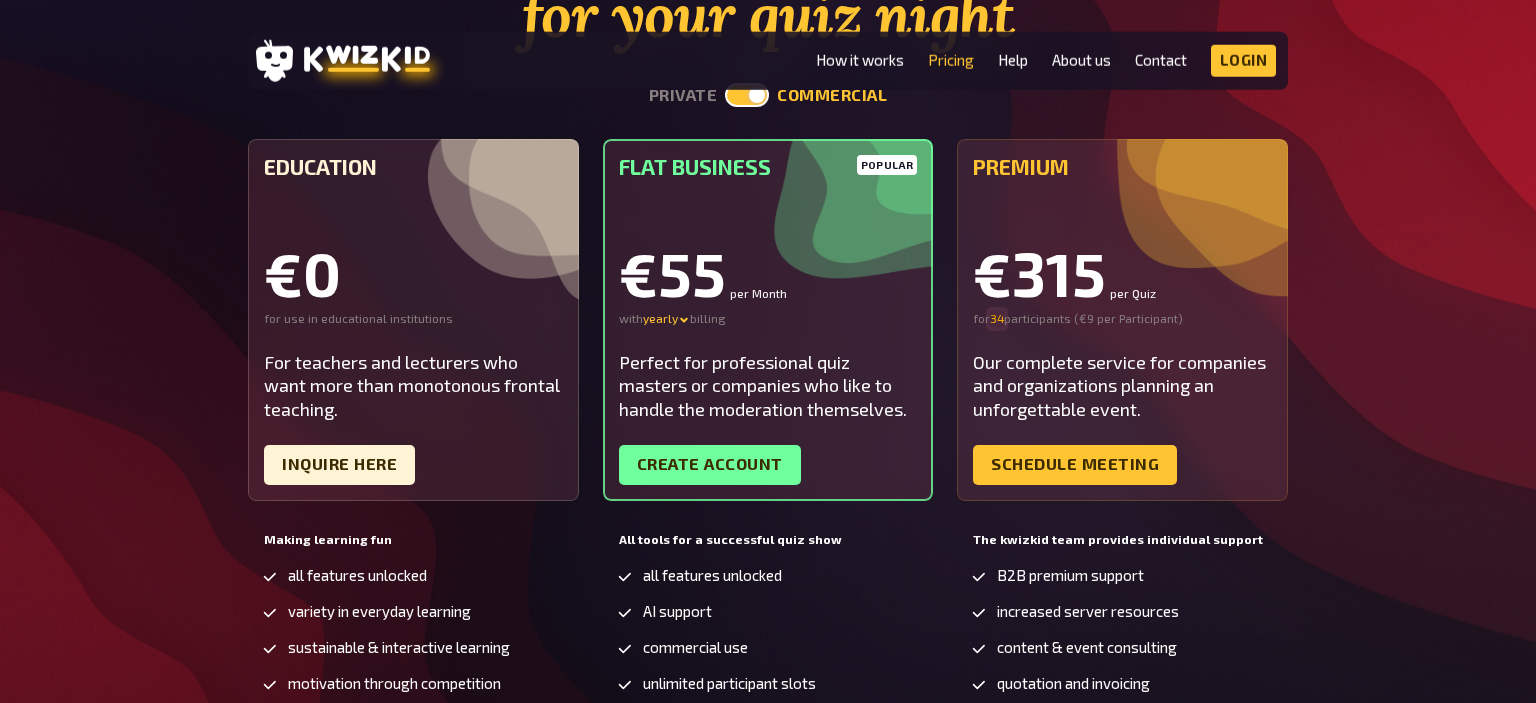 click on "34" at bounding box center [997, 319] 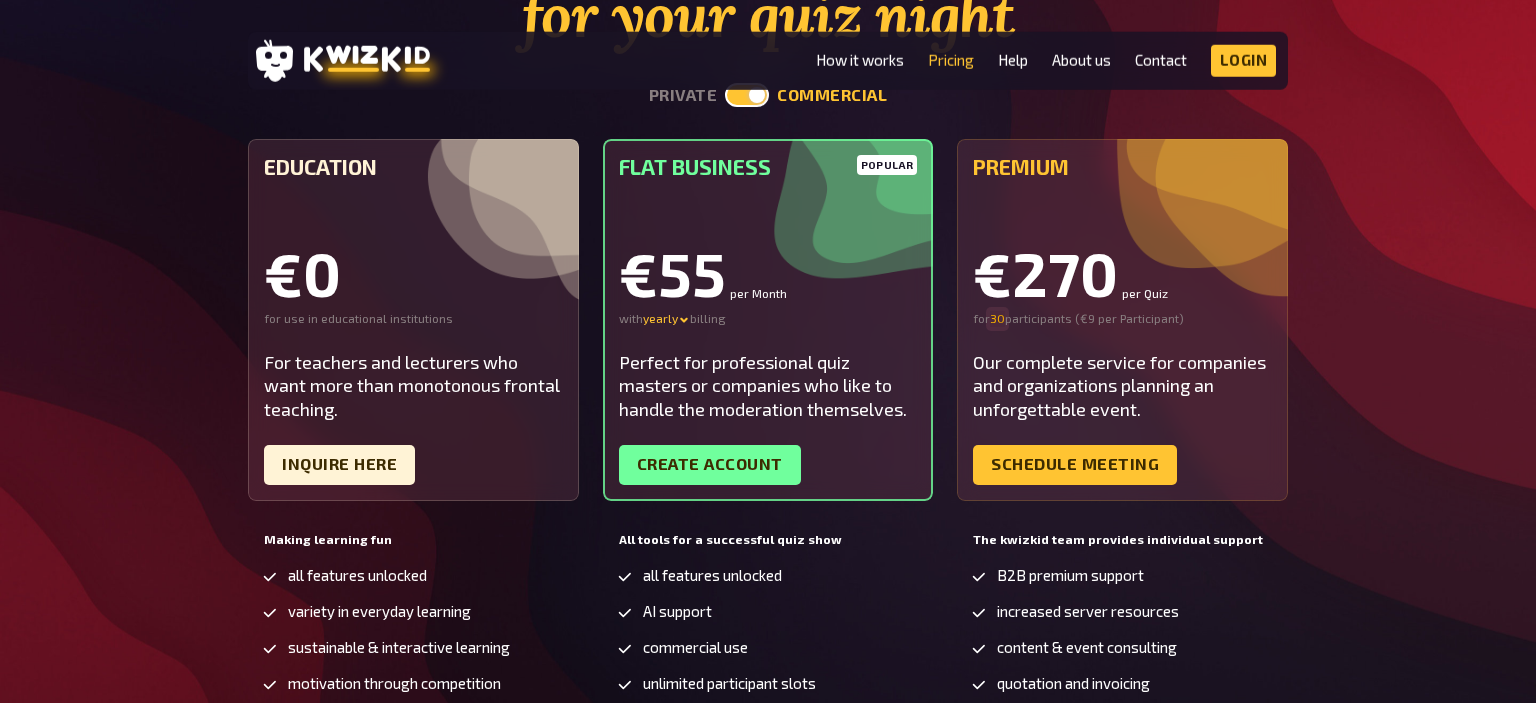 type on "30" 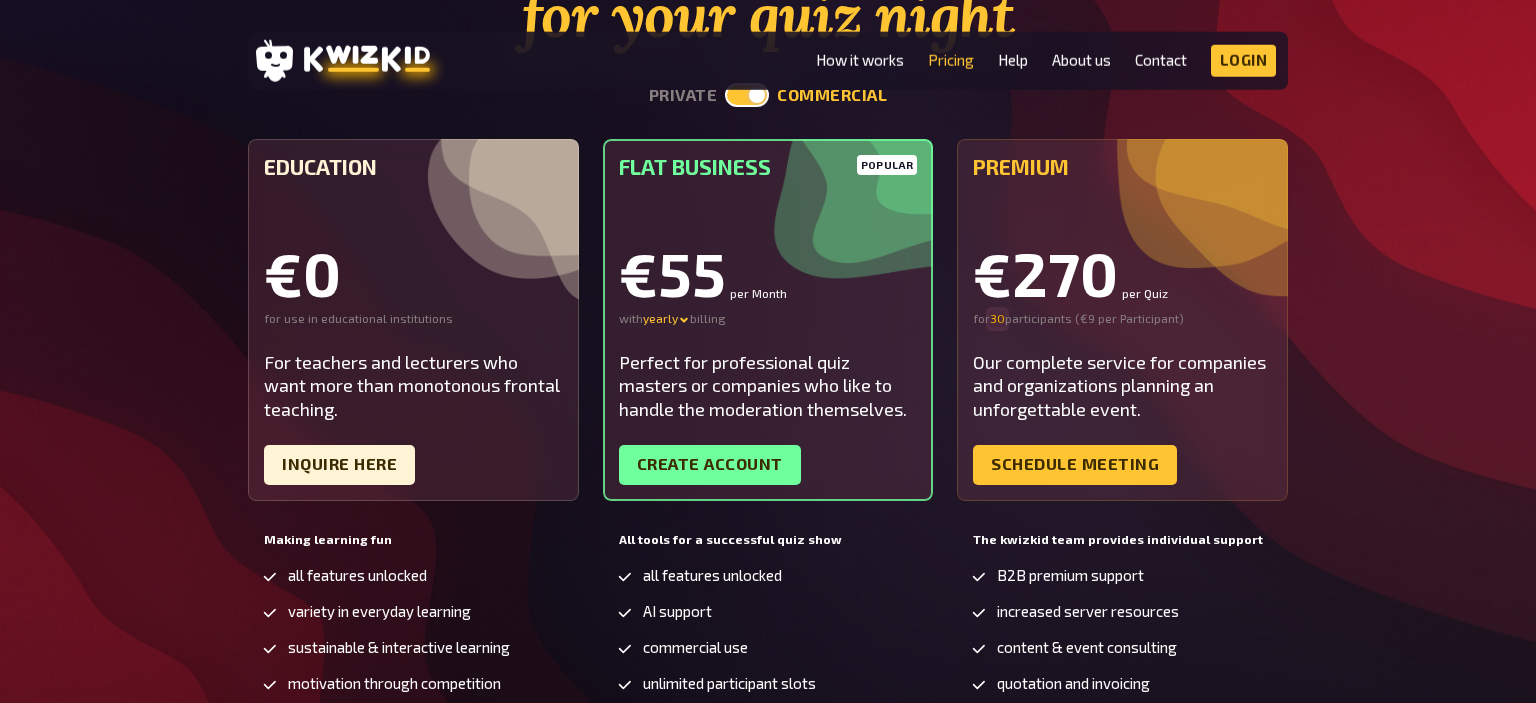 click on "30" at bounding box center [997, 319] 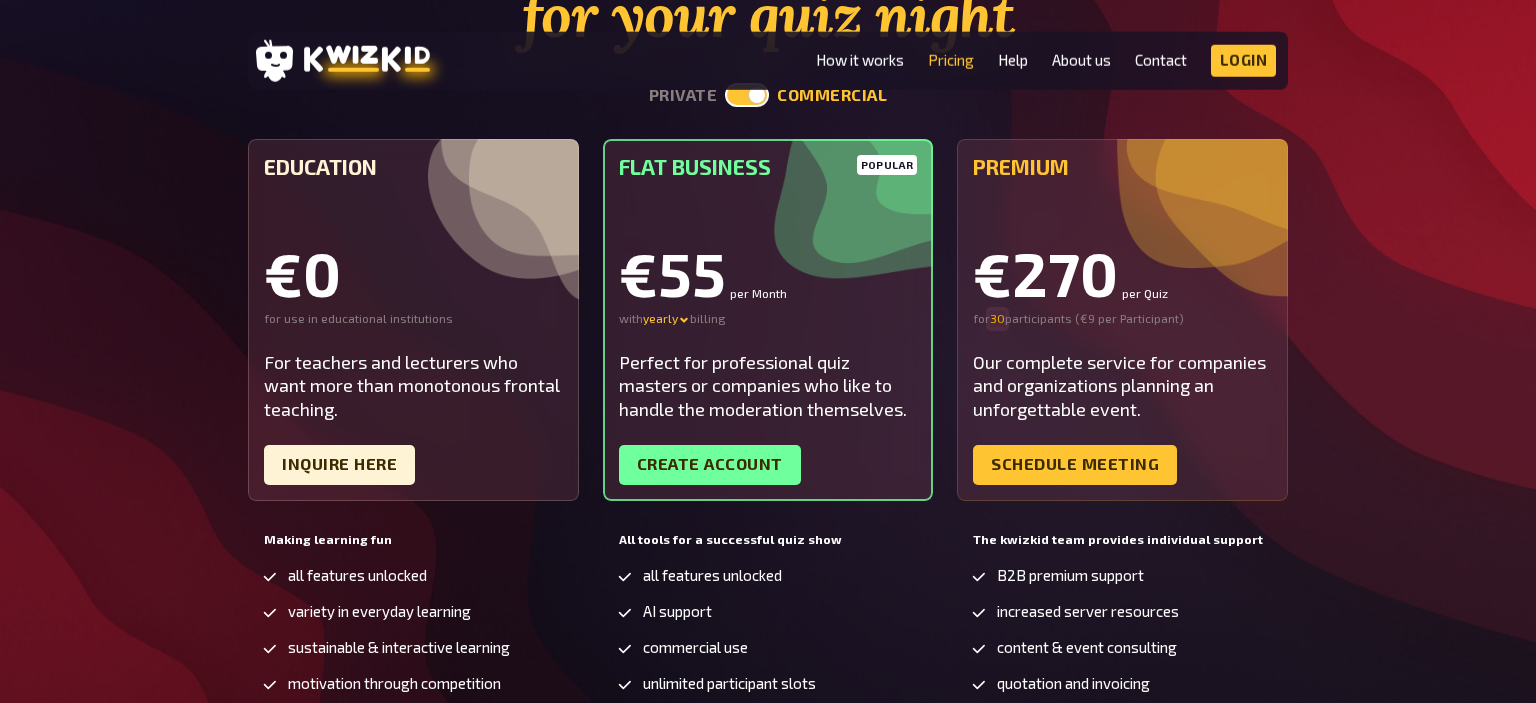 click on "30" at bounding box center [997, 319] 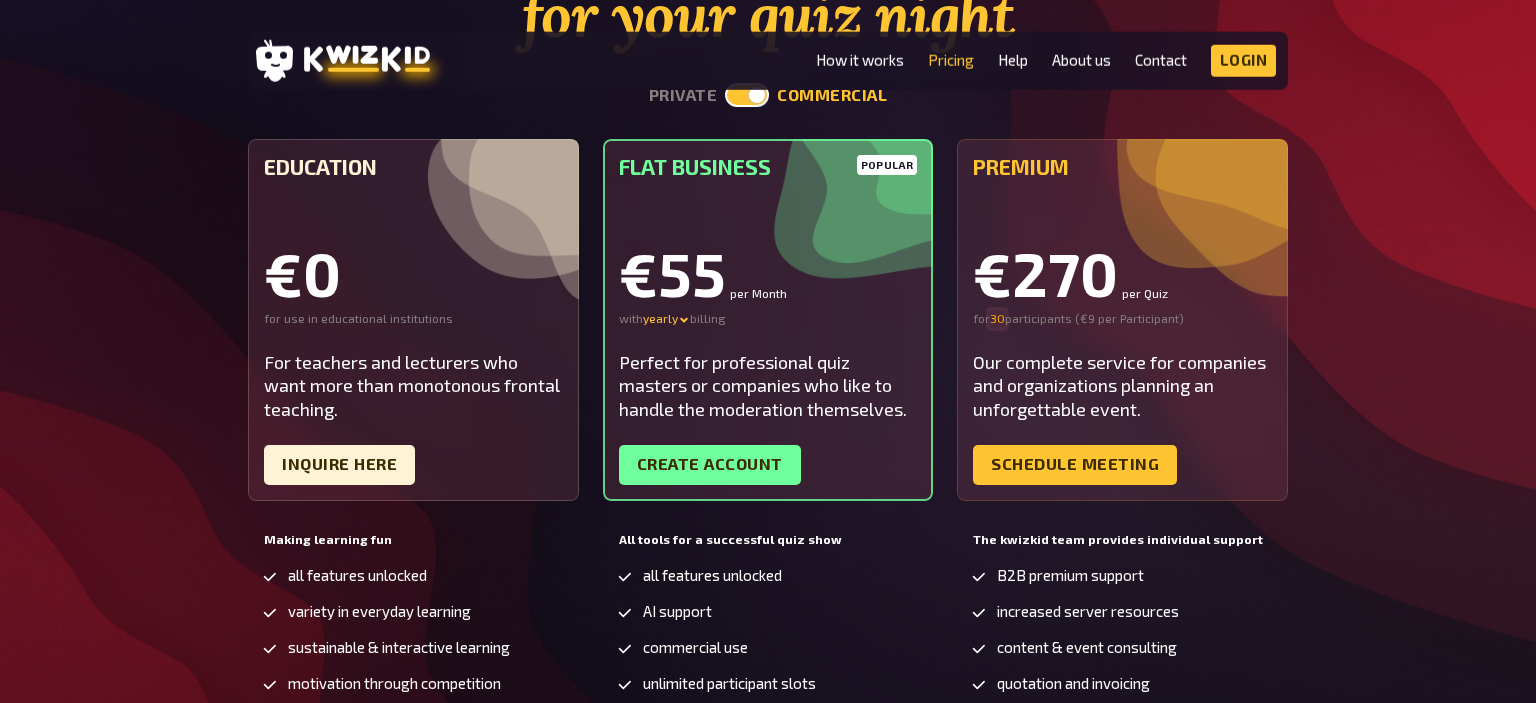click on "30" at bounding box center (997, 319) 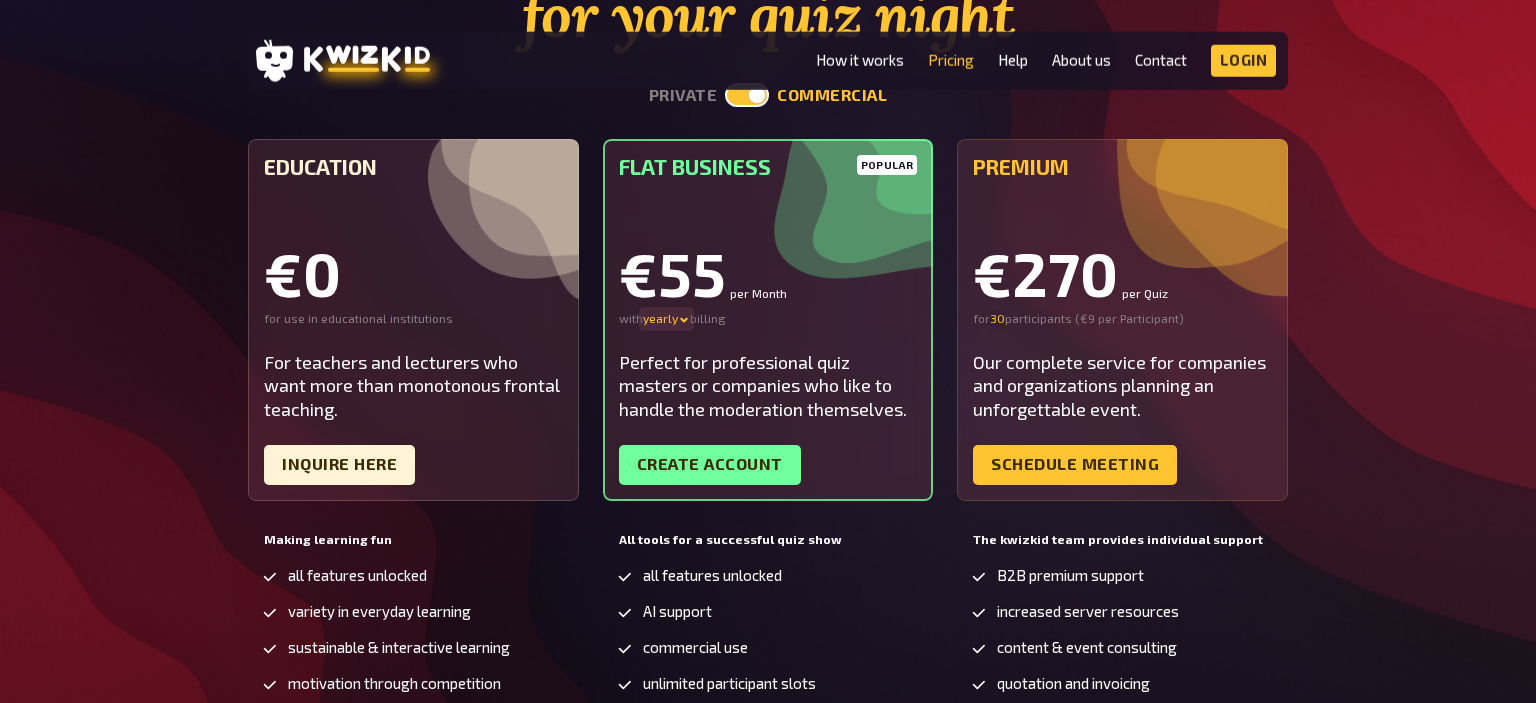click on "yearly" at bounding box center [666, 319] 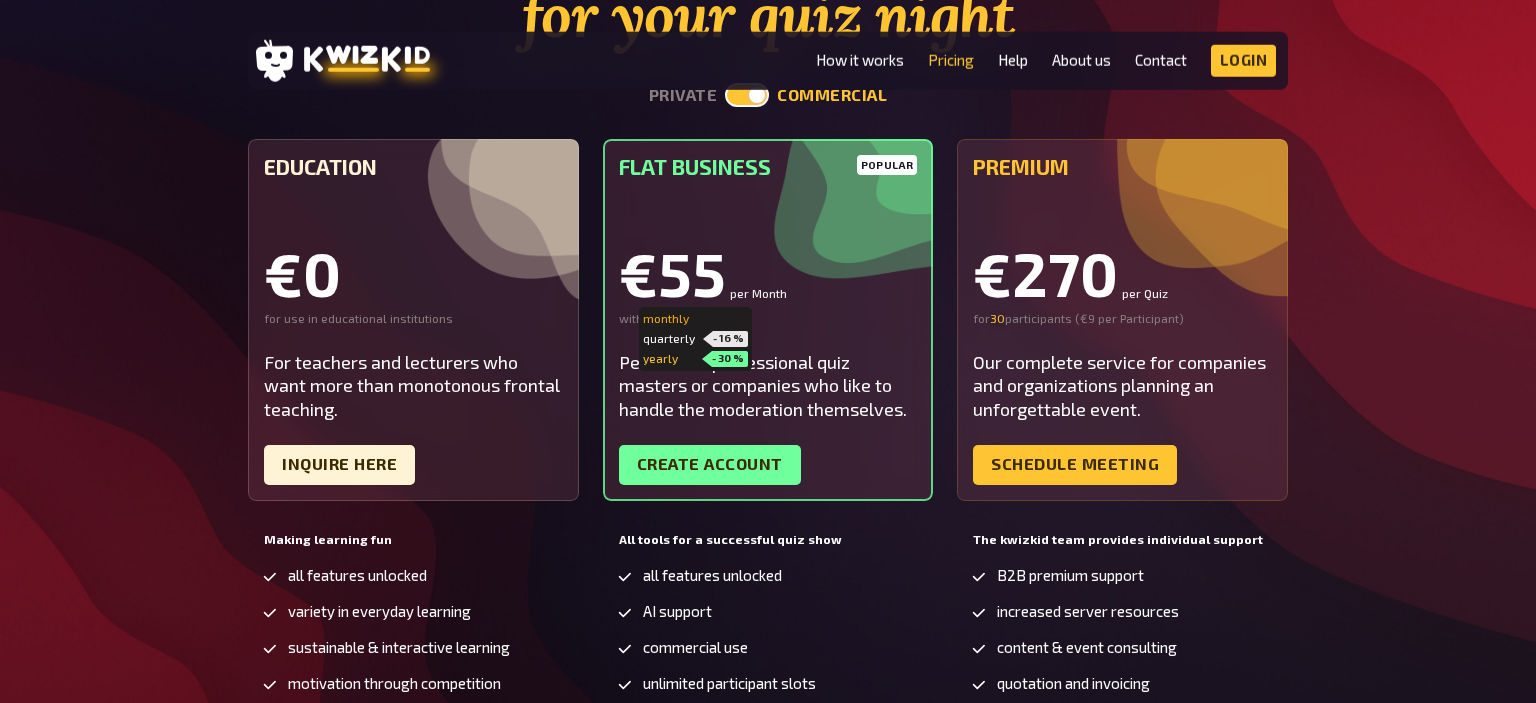 click on "monthly" at bounding box center (695, 319) 